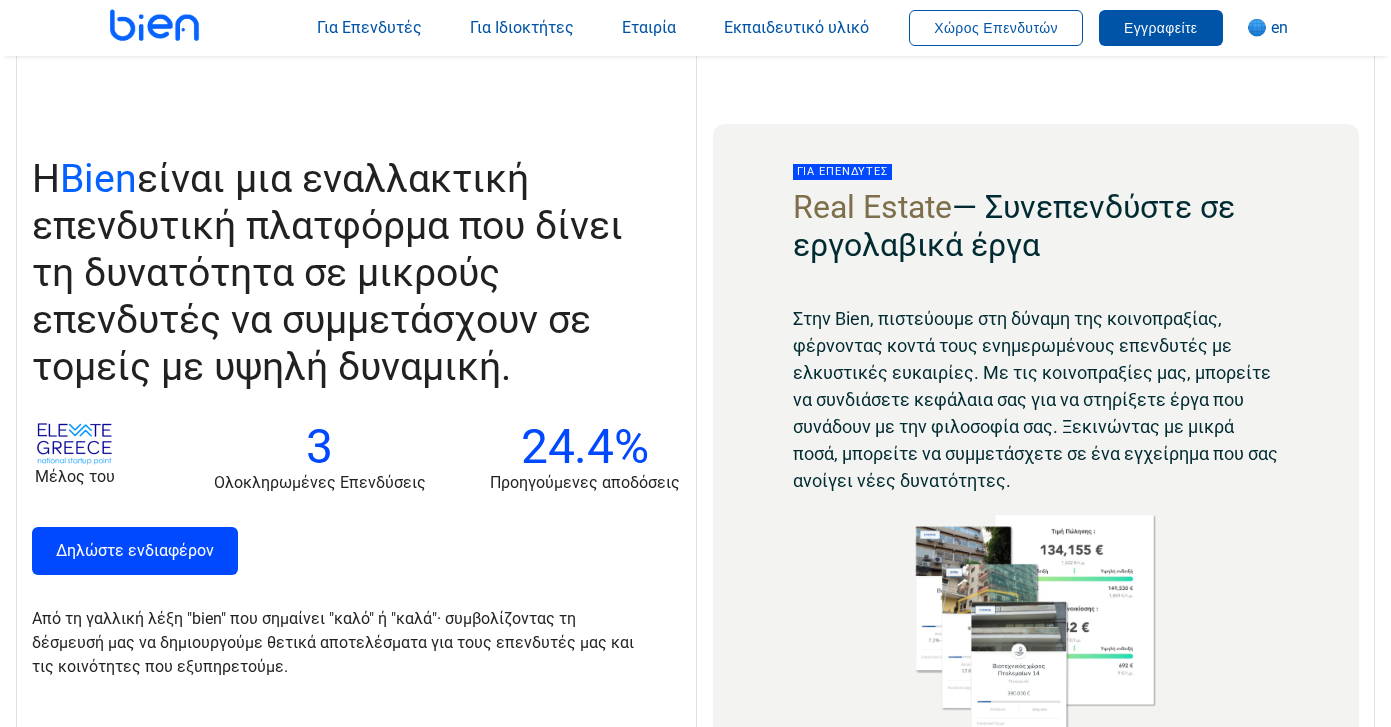 scroll, scrollTop: 0, scrollLeft: 0, axis: both 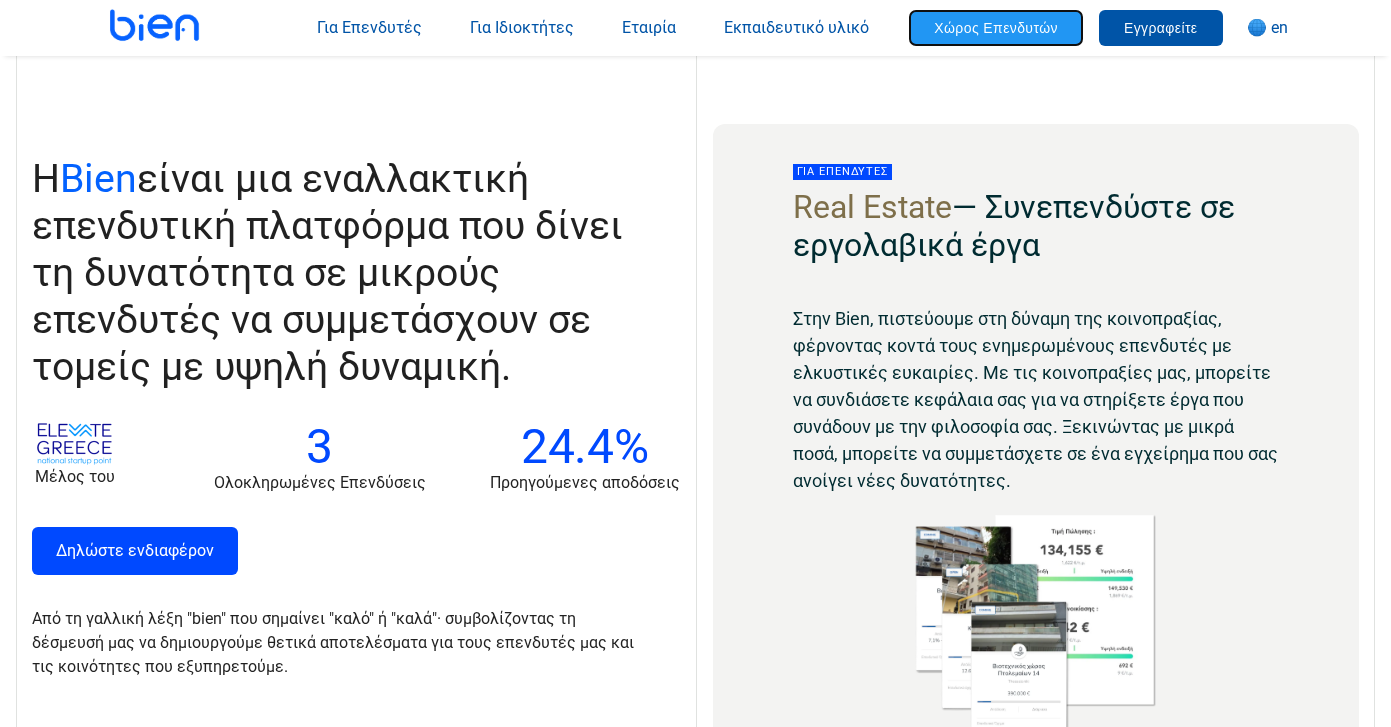 click on "Χώρος Επενδυτών" at bounding box center [996, 28] 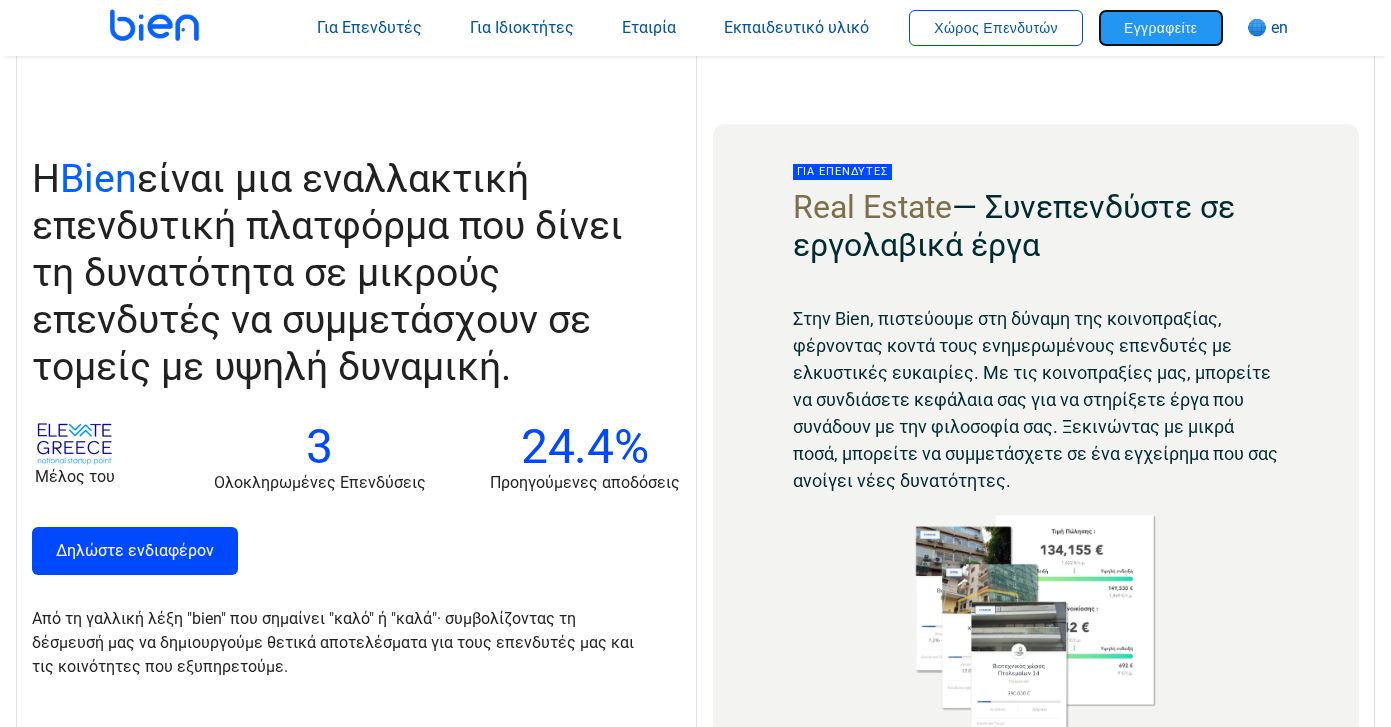 click on "Εγγραφείτε" at bounding box center (1161, 28) 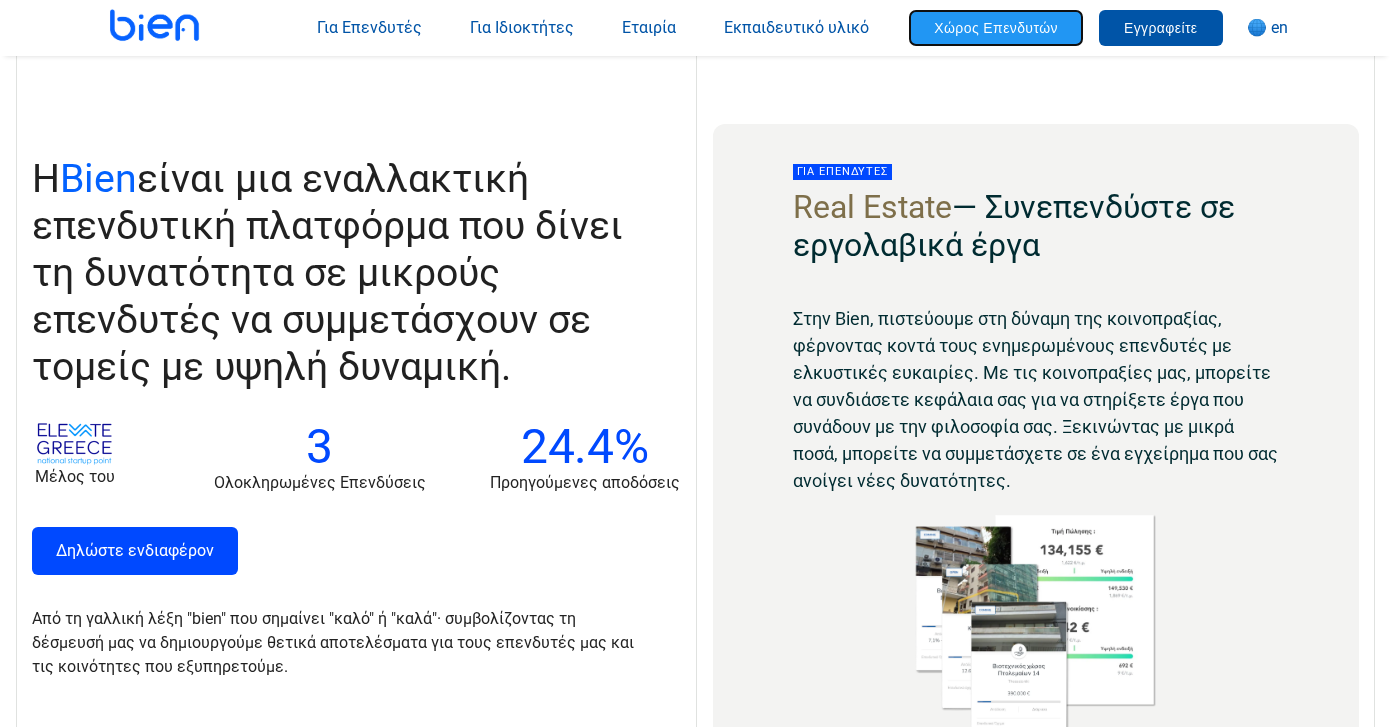 click on "Χώρος Επενδυτών" at bounding box center [996, 28] 